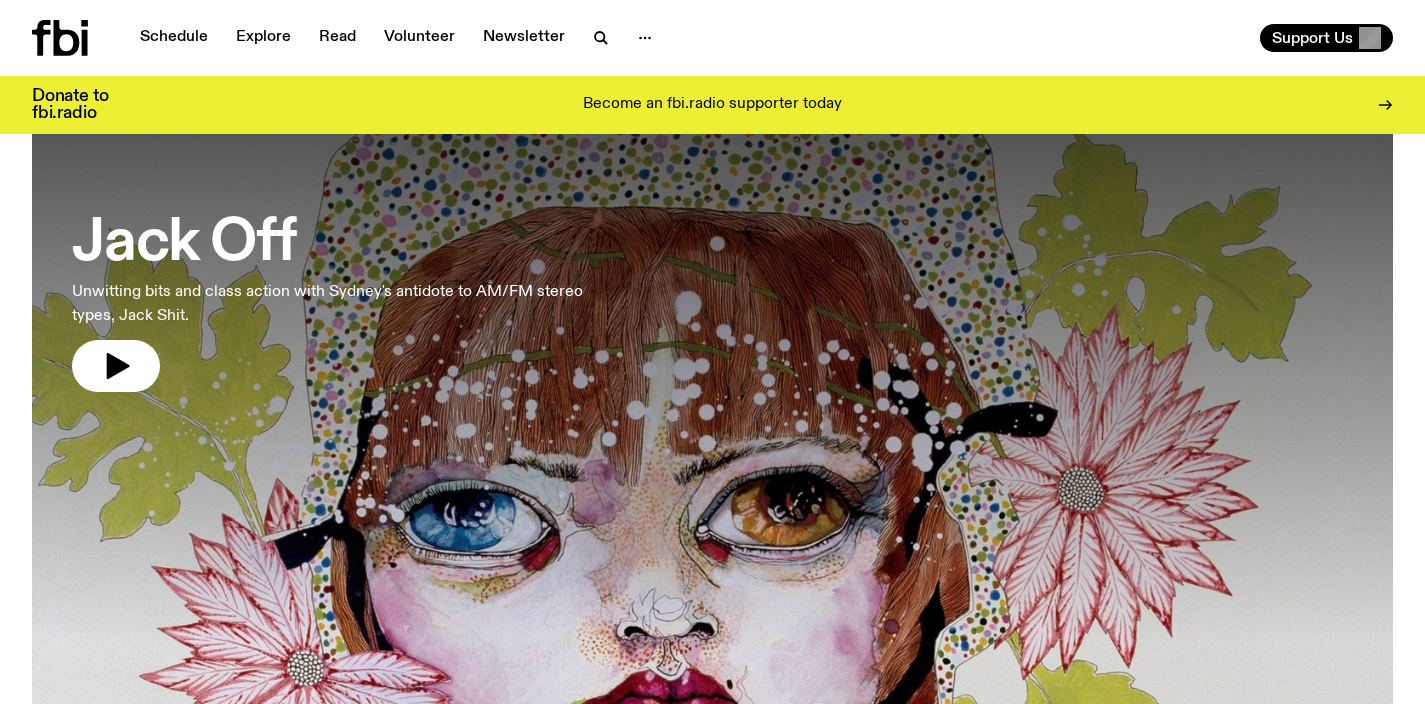 scroll, scrollTop: 0, scrollLeft: 0, axis: both 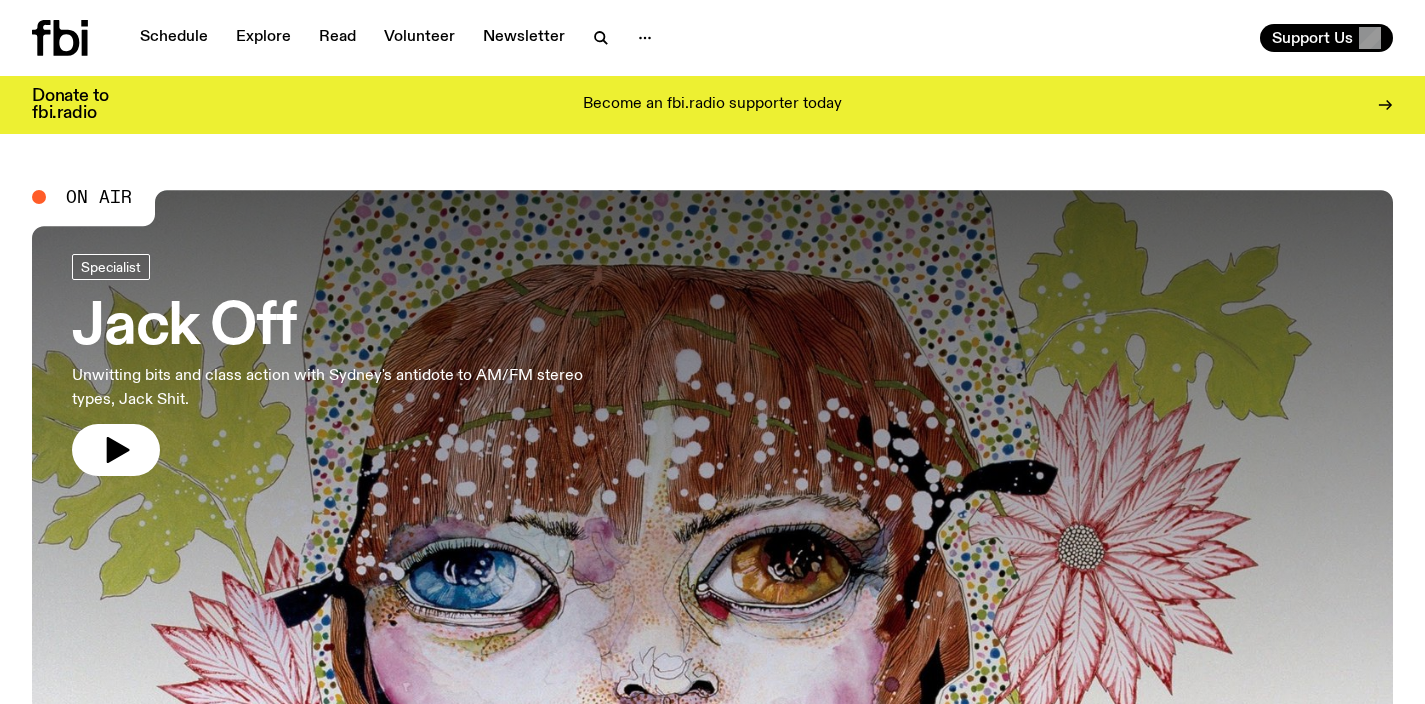 click at bounding box center (712, 445) 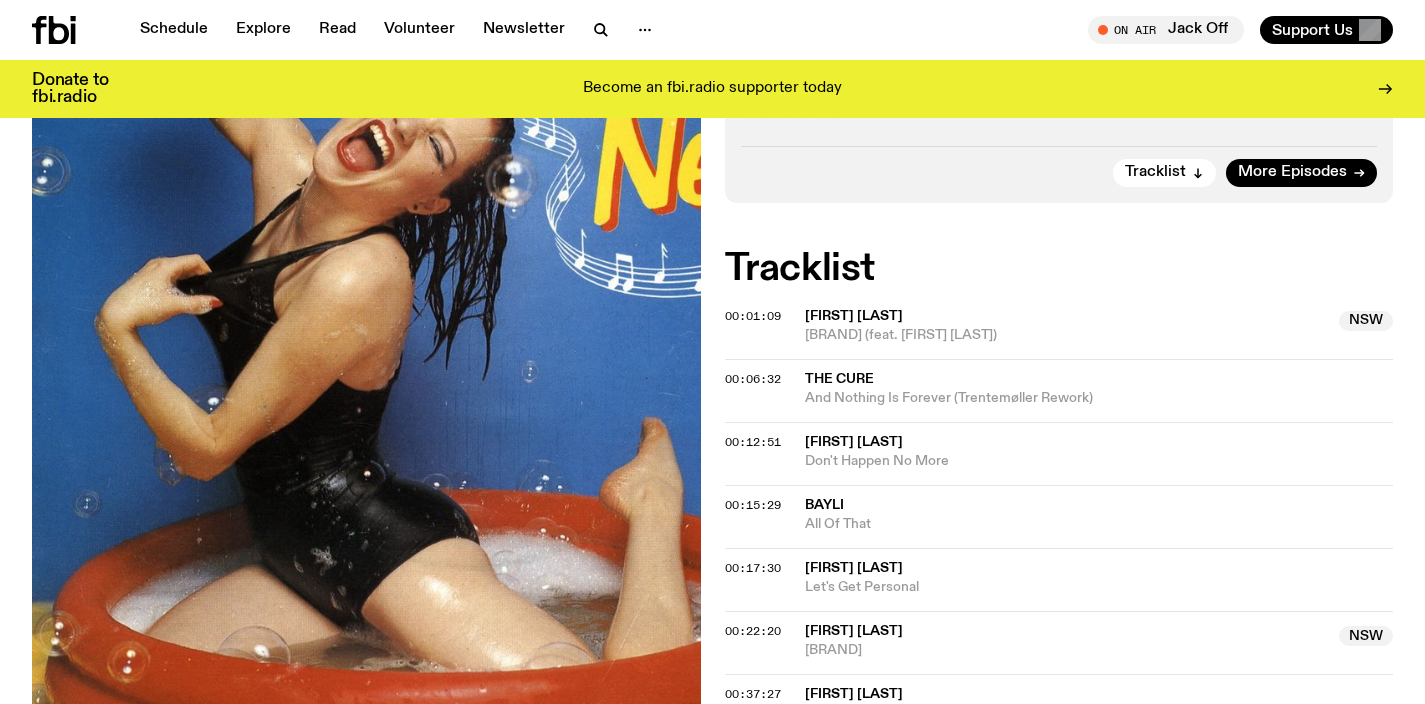 scroll, scrollTop: 542, scrollLeft: 0, axis: vertical 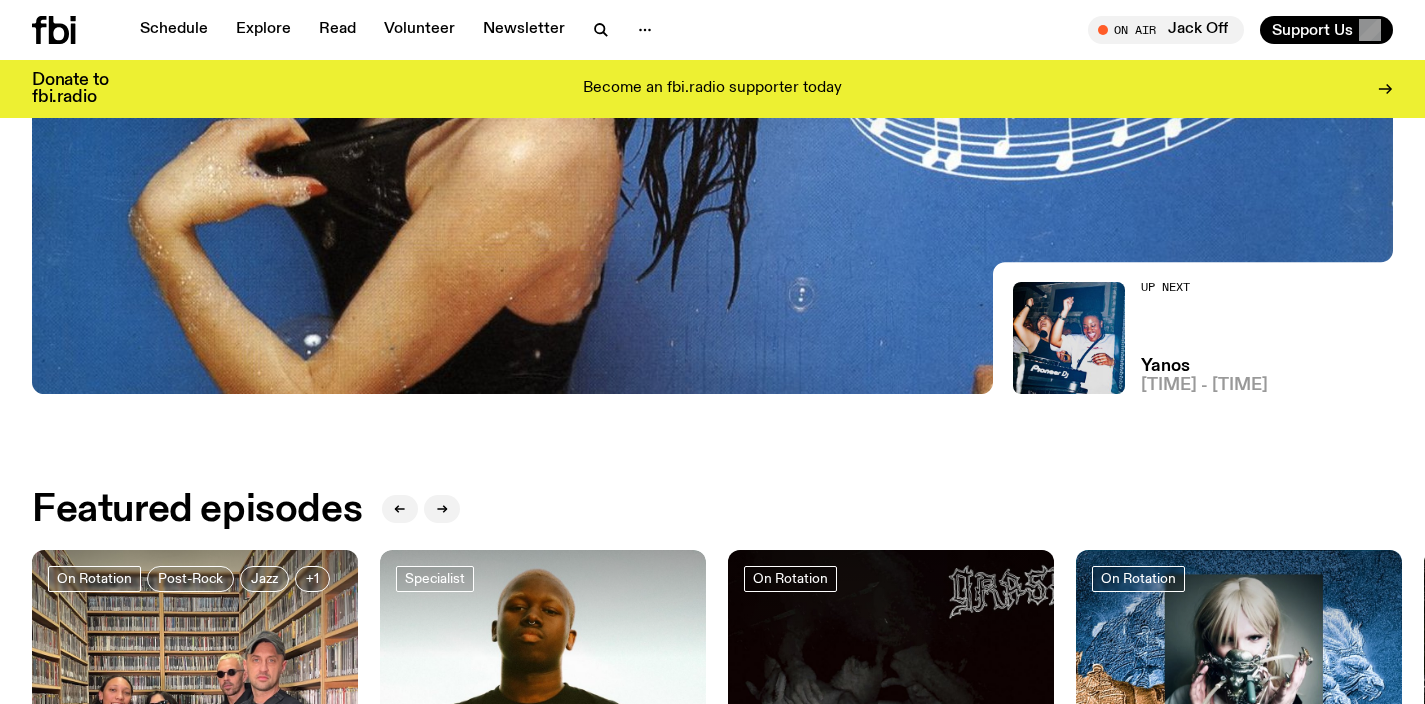 click 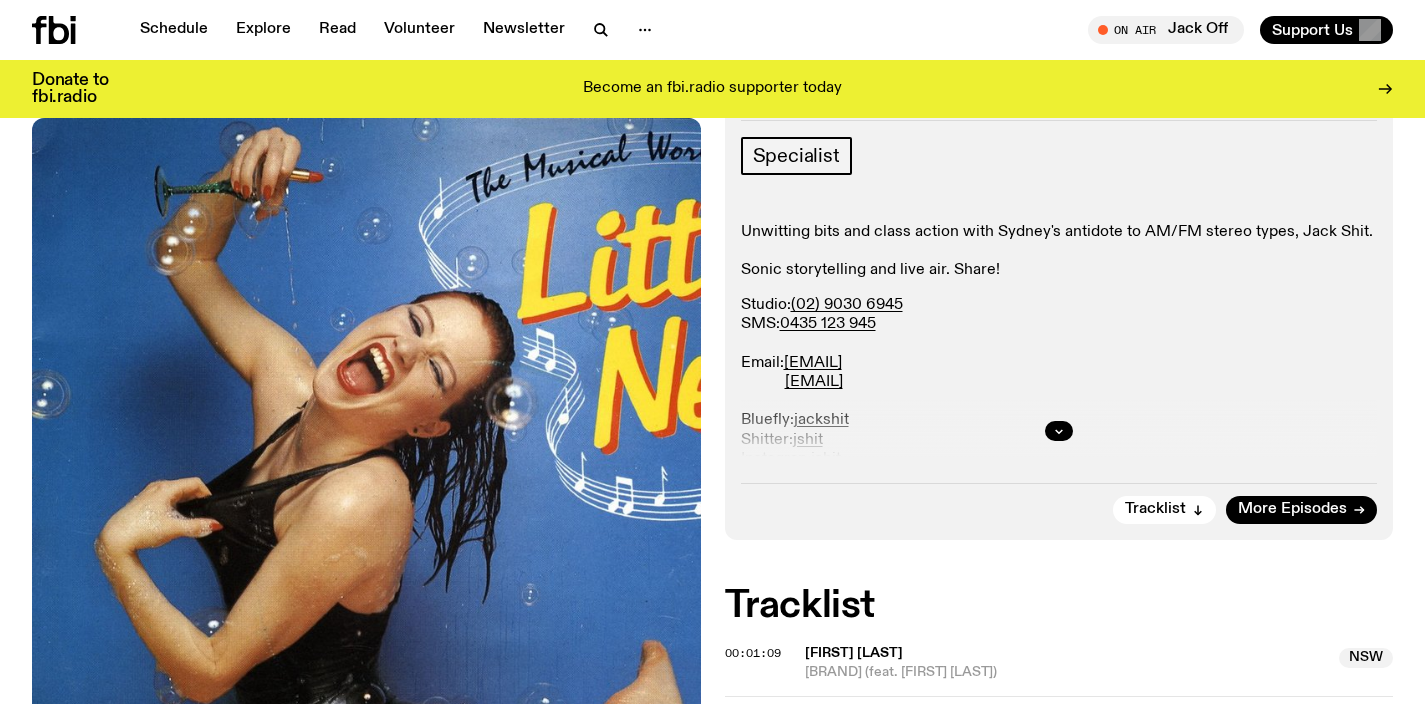 scroll, scrollTop: 551, scrollLeft: 0, axis: vertical 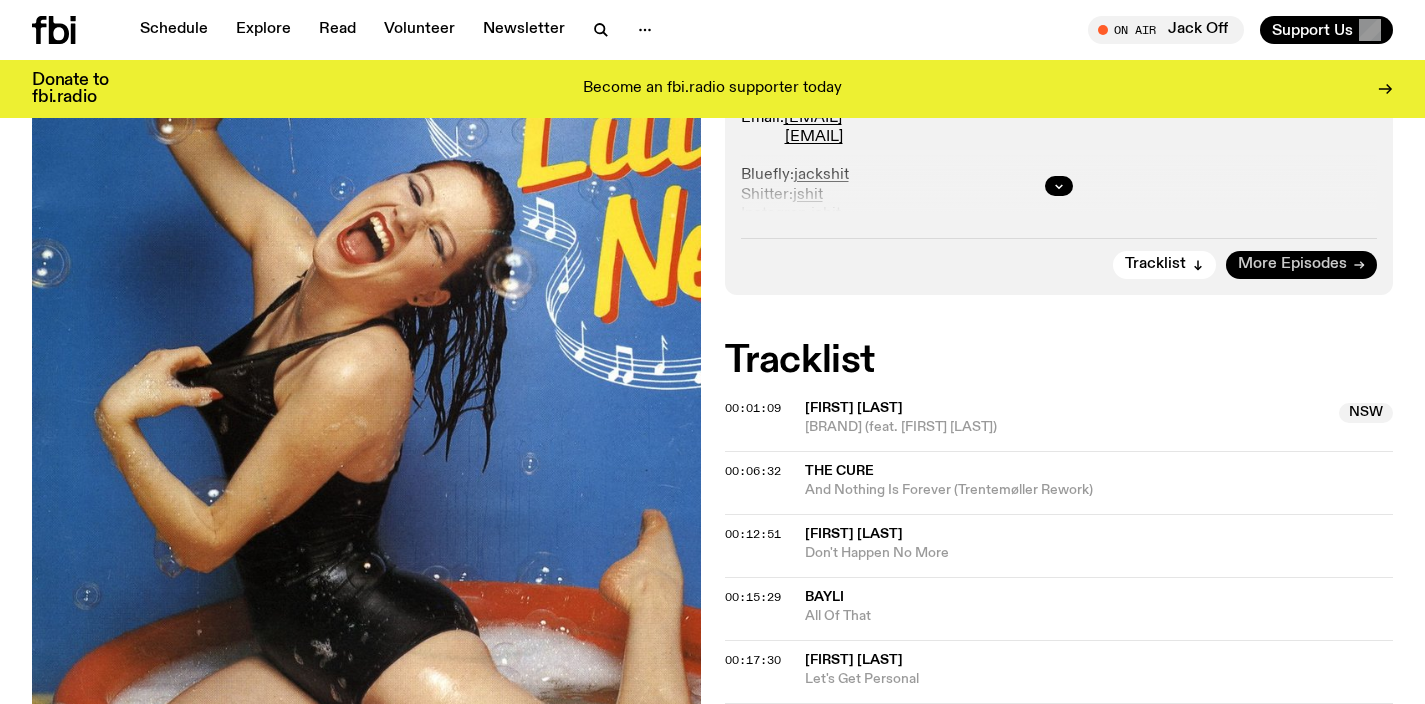 click on "More Episodes" at bounding box center [1292, 264] 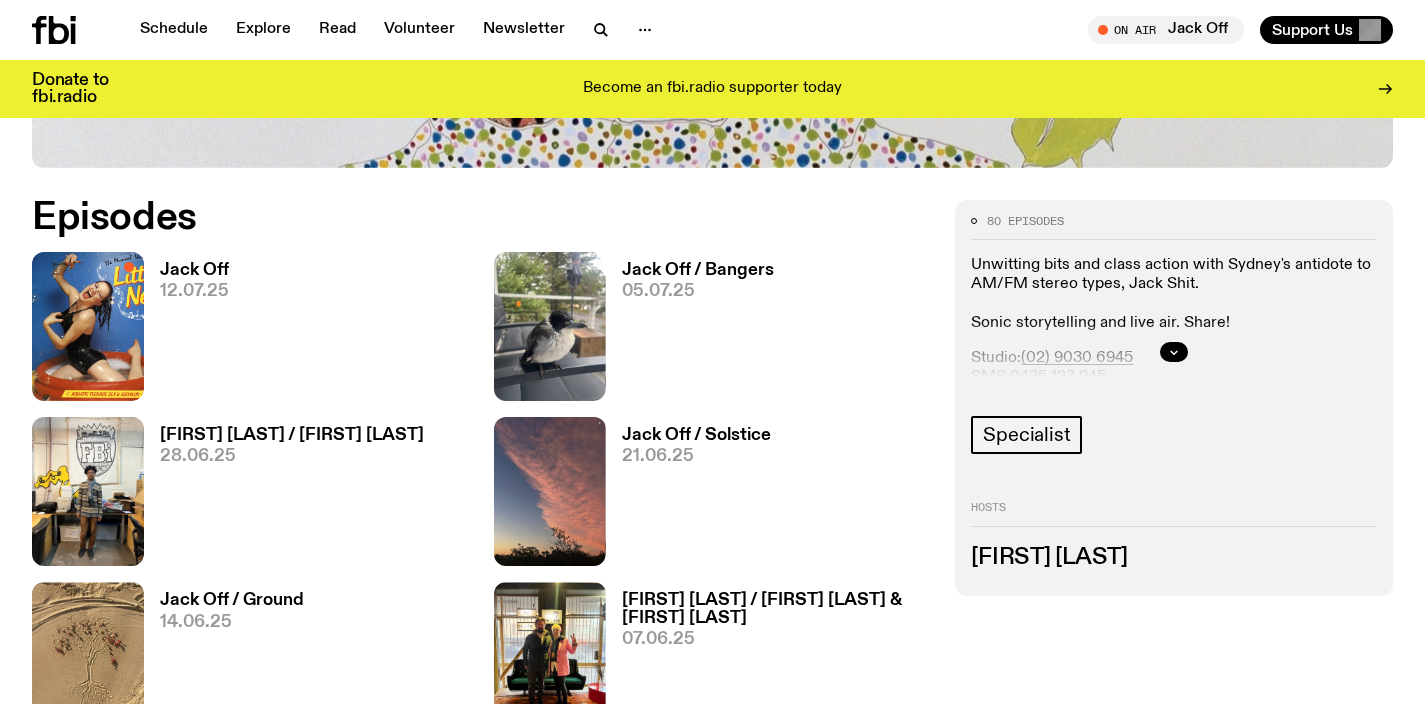 scroll, scrollTop: 707, scrollLeft: 0, axis: vertical 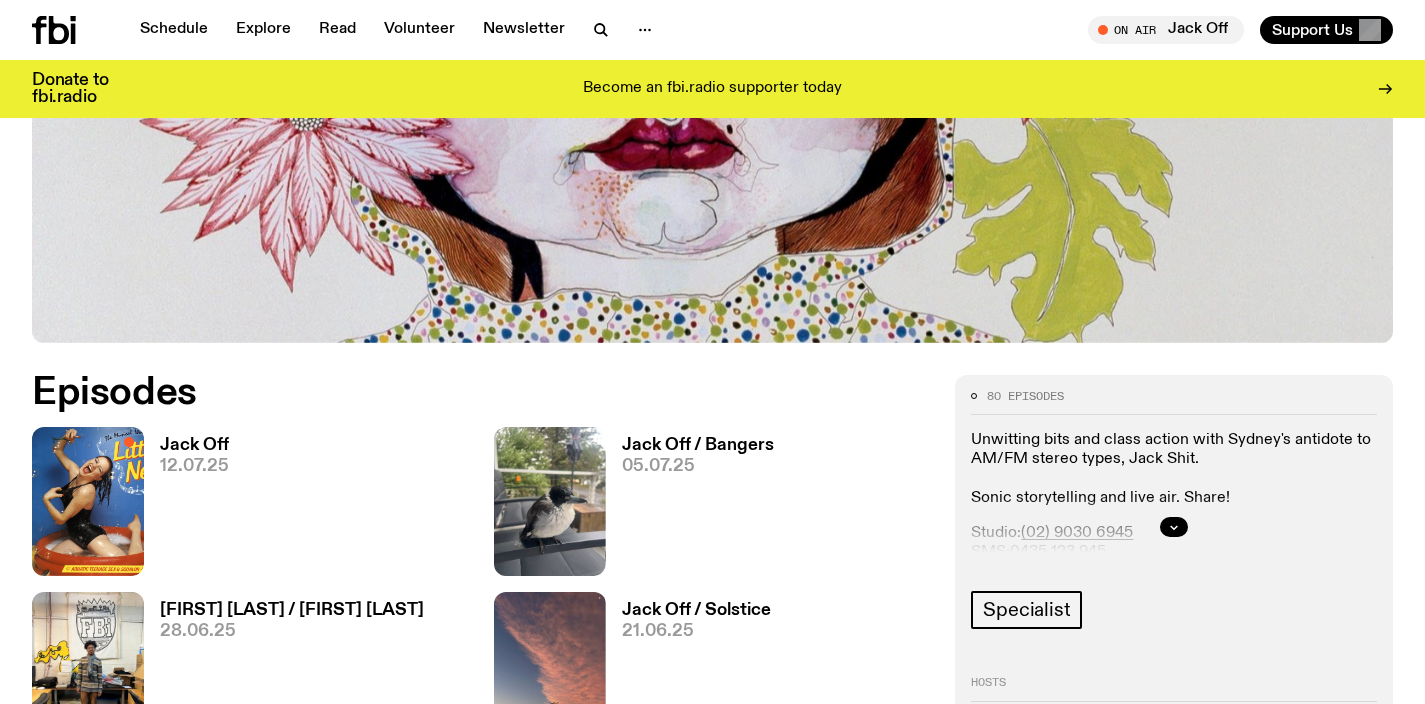 click on "Jack Off" at bounding box center (194, 445) 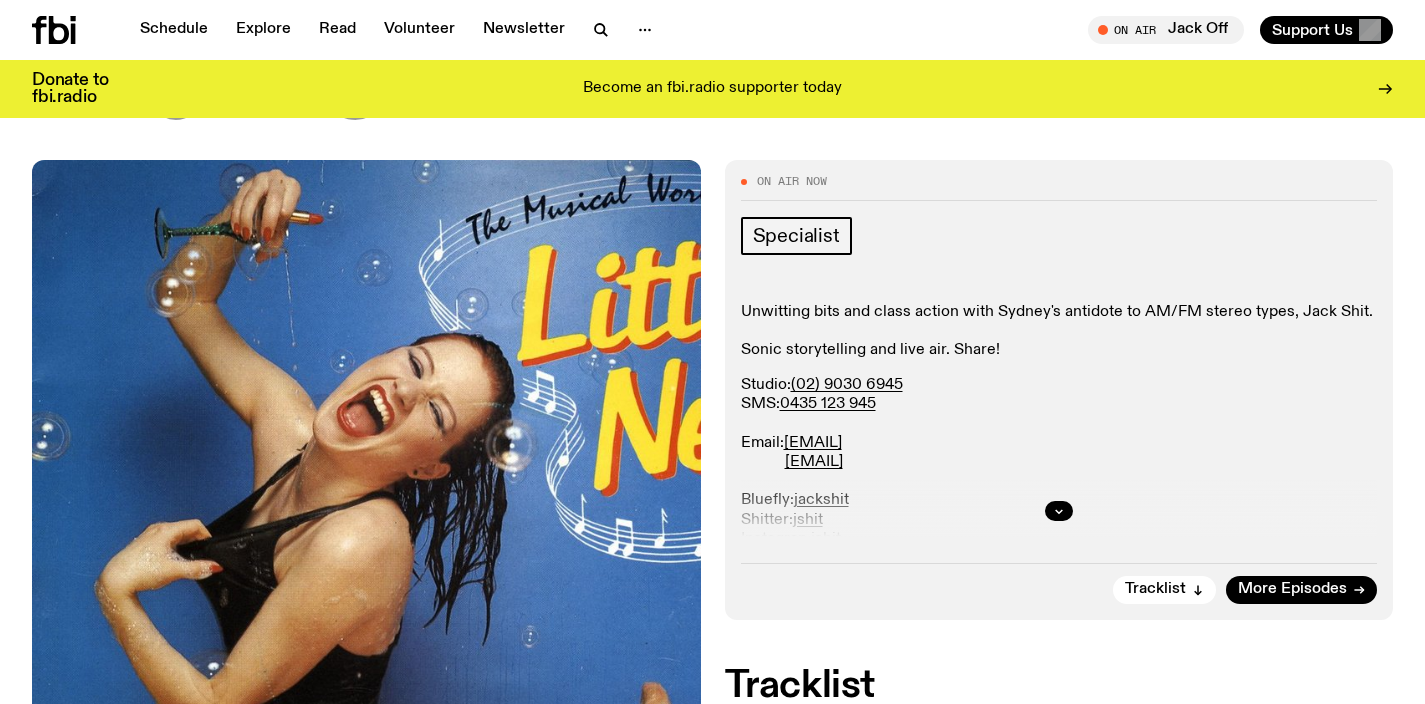 scroll, scrollTop: 402, scrollLeft: 0, axis: vertical 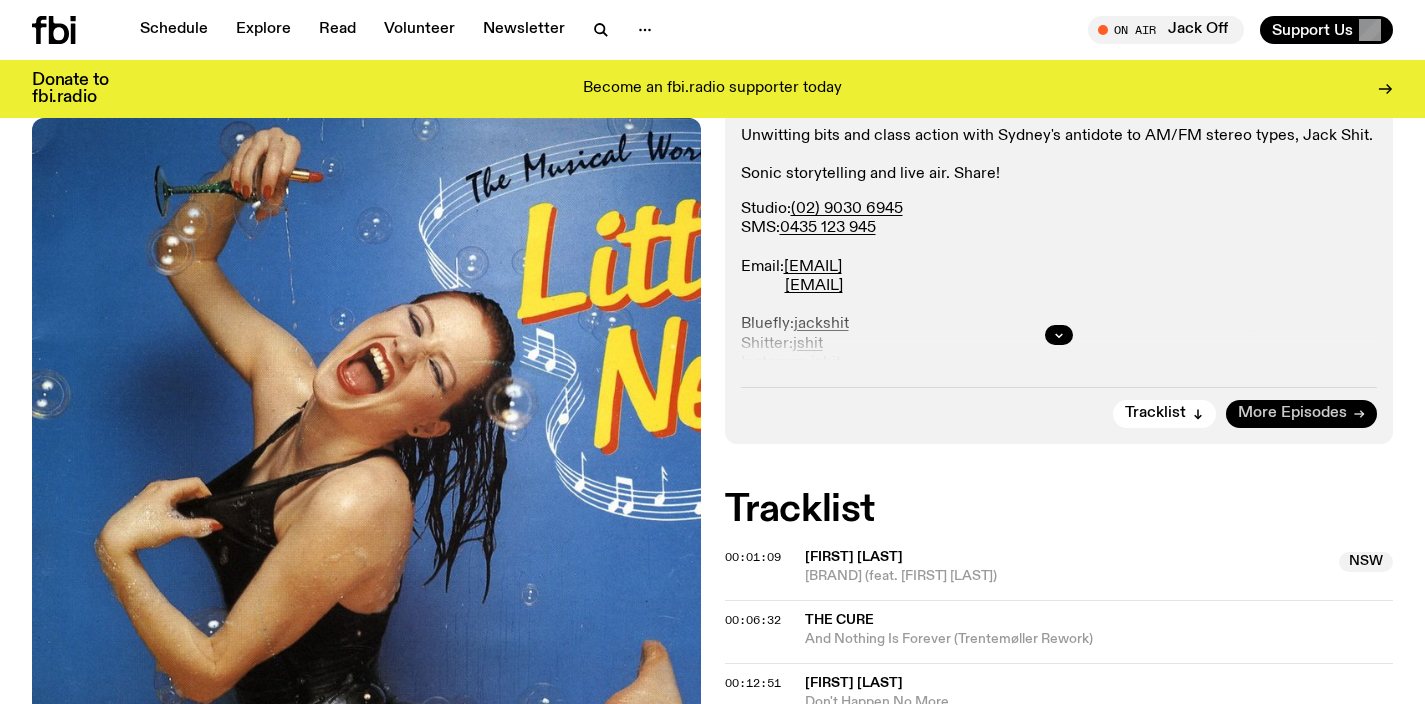 click on "More Episodes" at bounding box center [1292, 413] 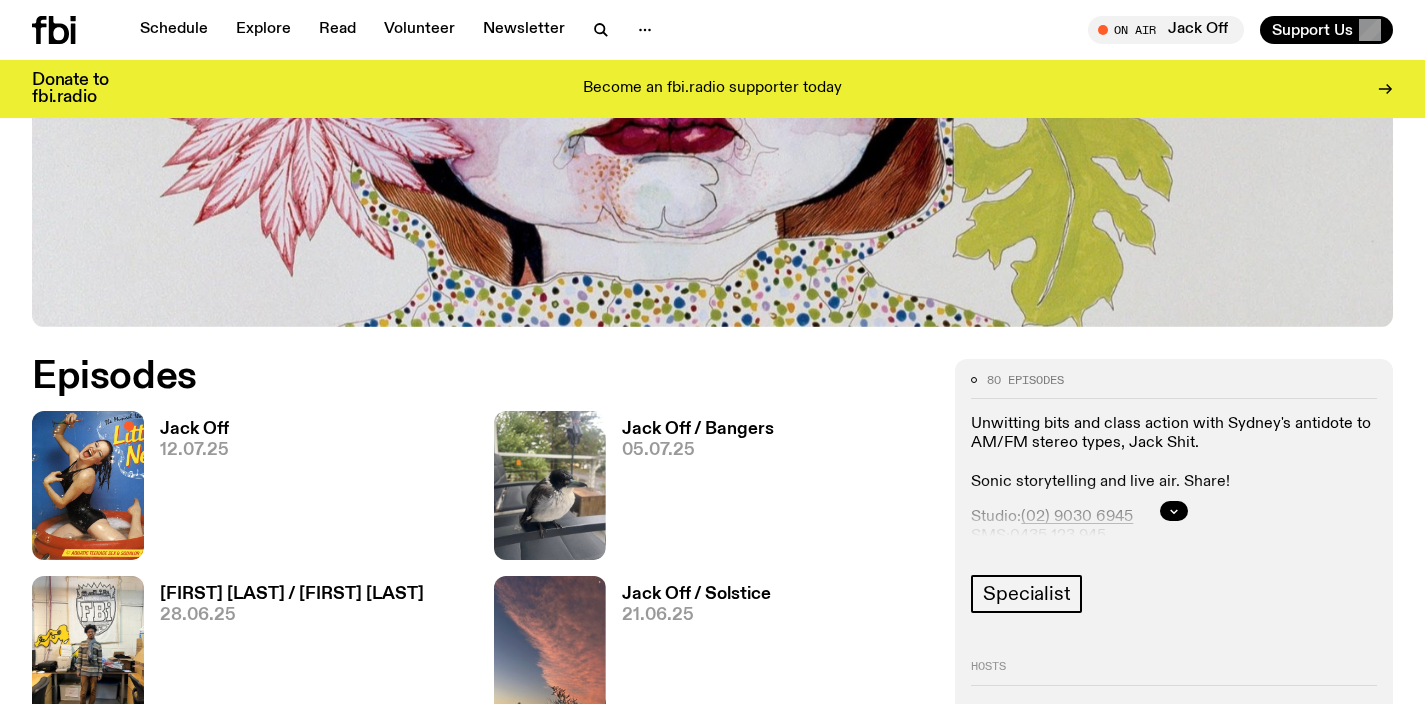 scroll, scrollTop: 764, scrollLeft: 0, axis: vertical 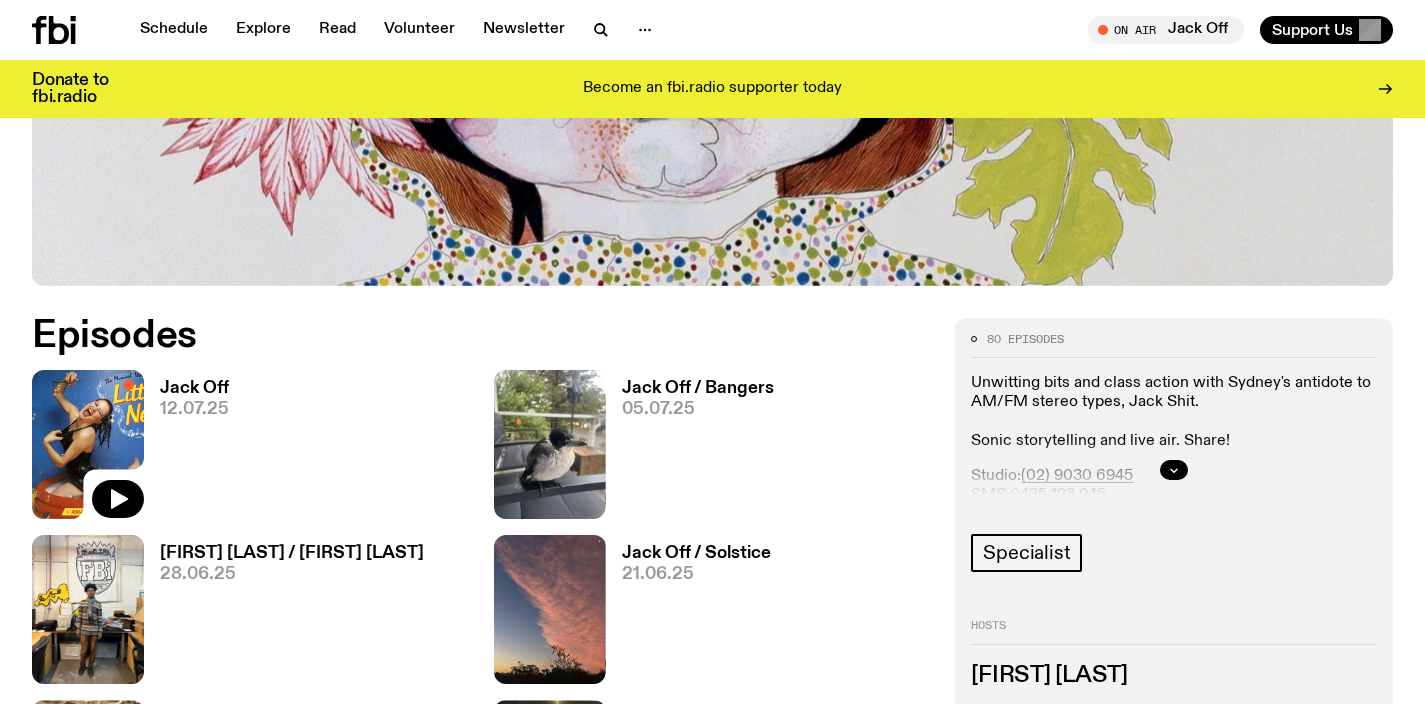 click 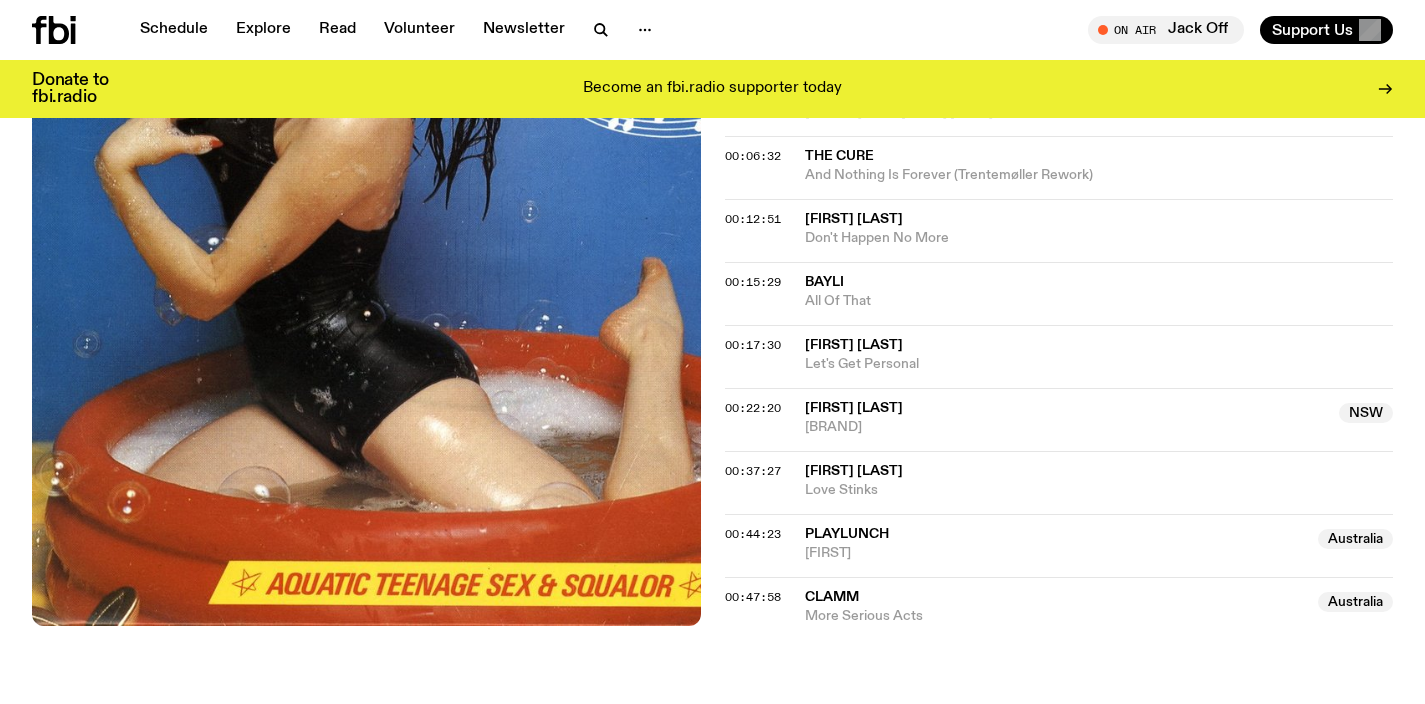 scroll, scrollTop: 956, scrollLeft: 0, axis: vertical 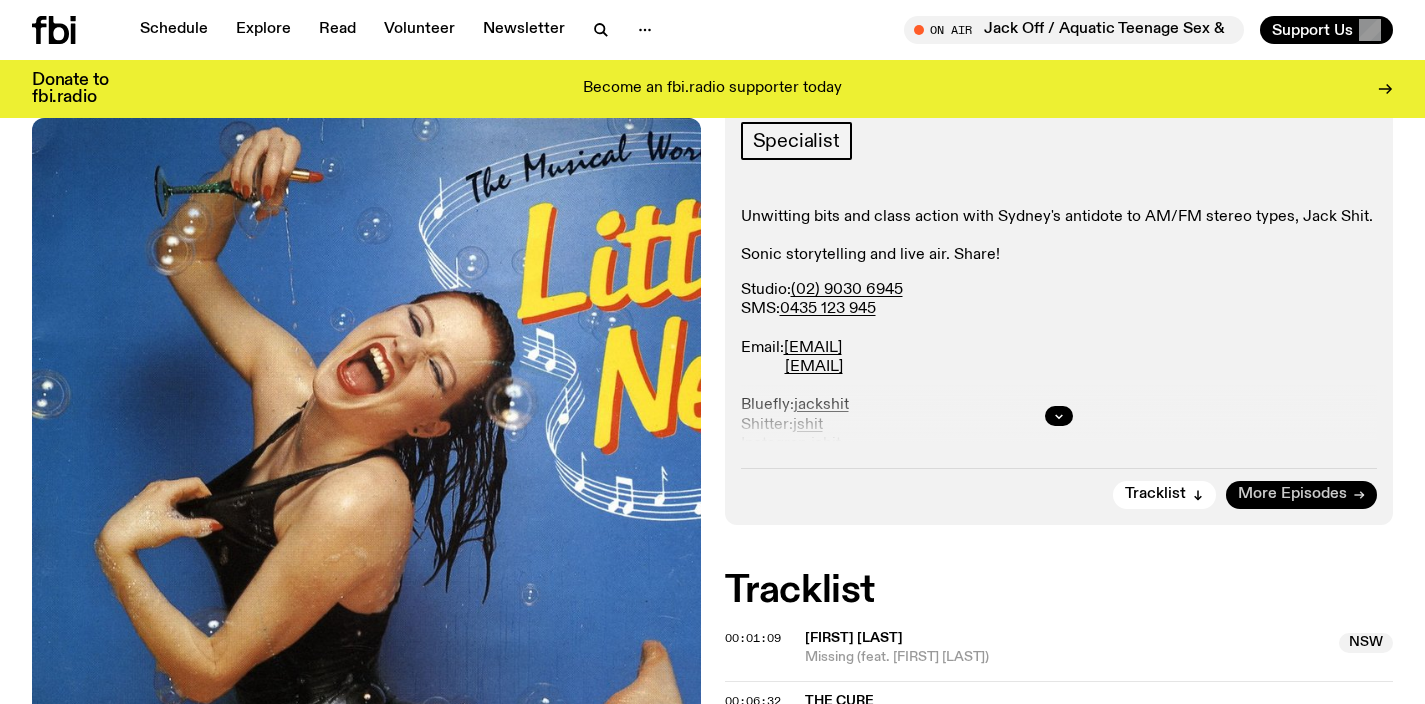 click on "More Episodes" at bounding box center [1292, 494] 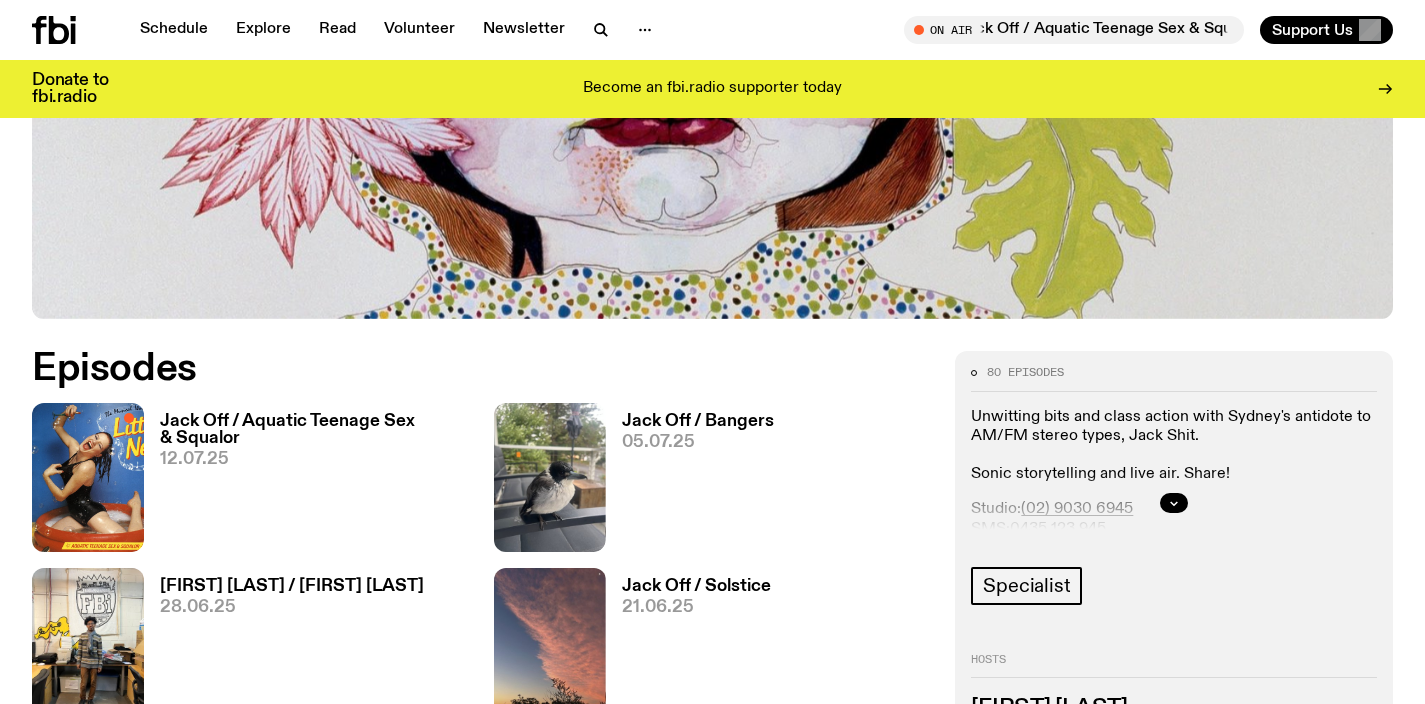 scroll, scrollTop: 732, scrollLeft: 0, axis: vertical 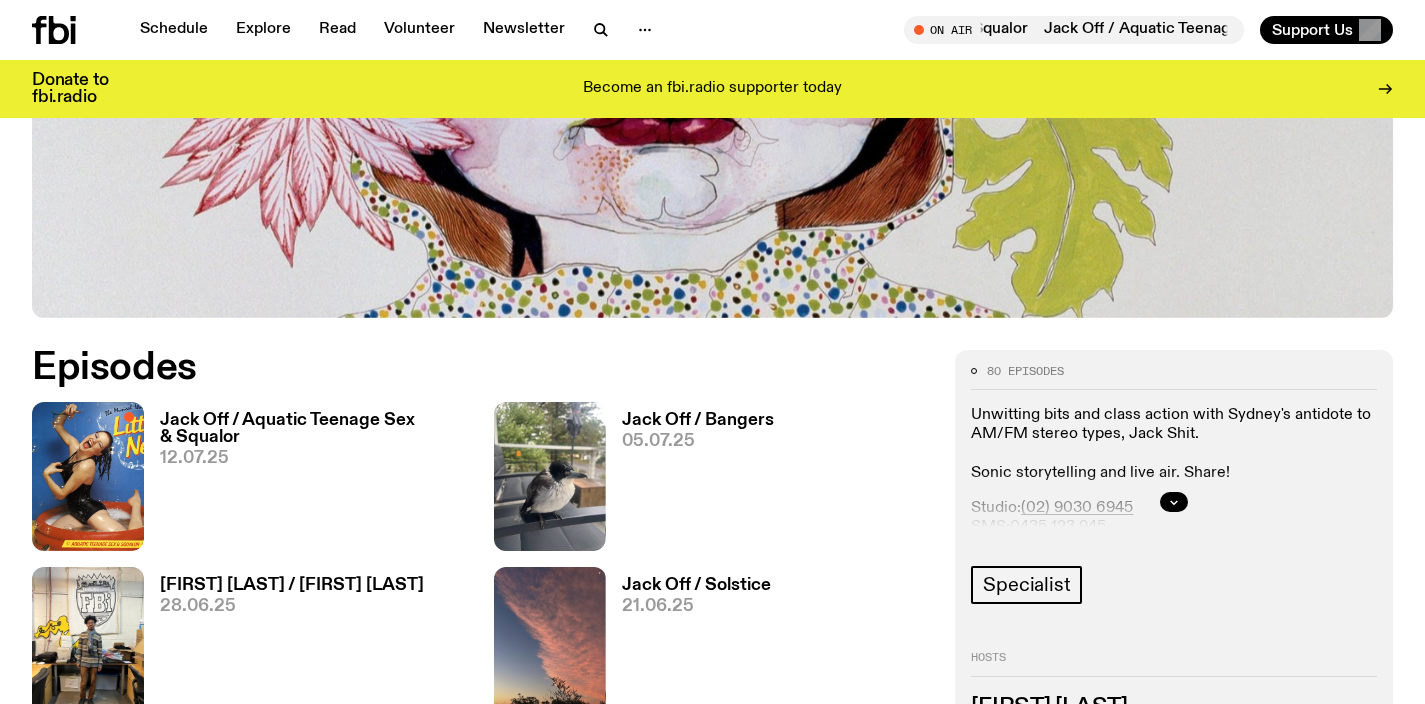 click on "Jack Off / Aquatic Teenage Sex & Squalor" at bounding box center (315, 429) 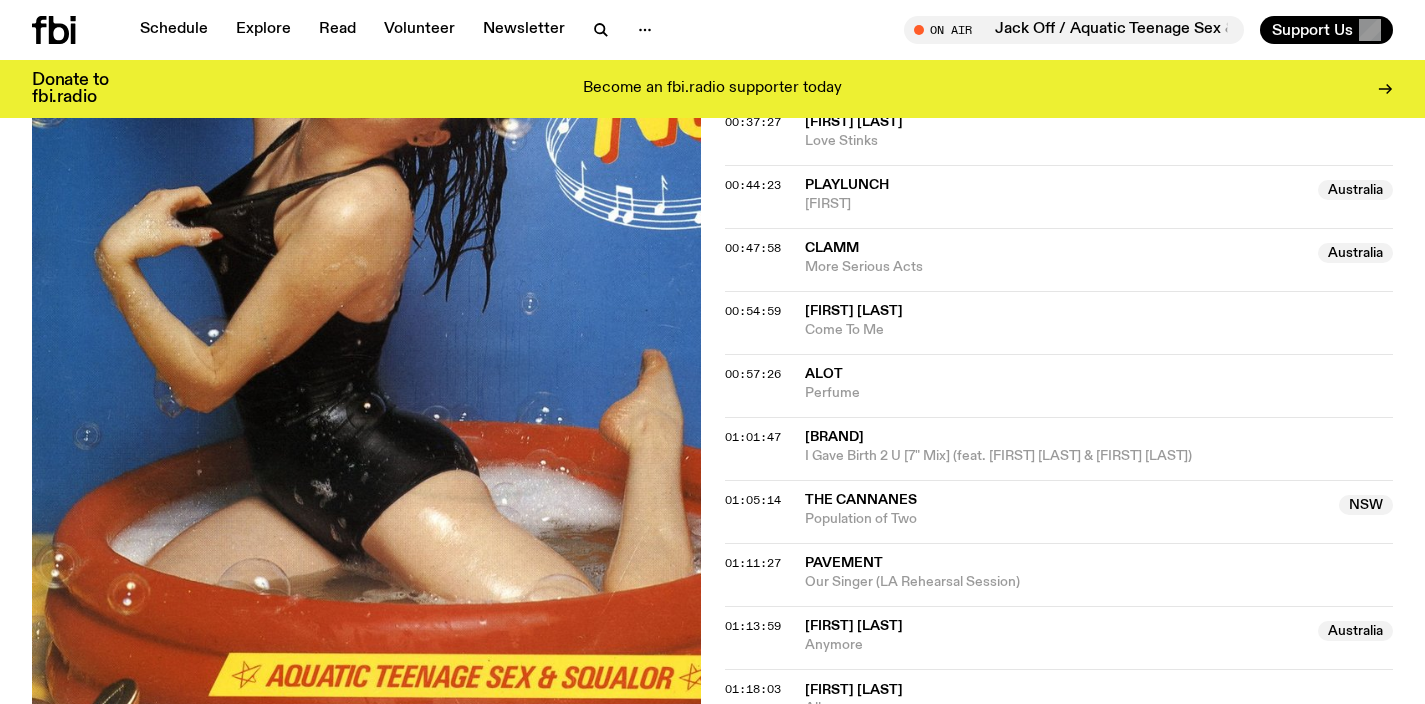 scroll, scrollTop: 1481, scrollLeft: 0, axis: vertical 